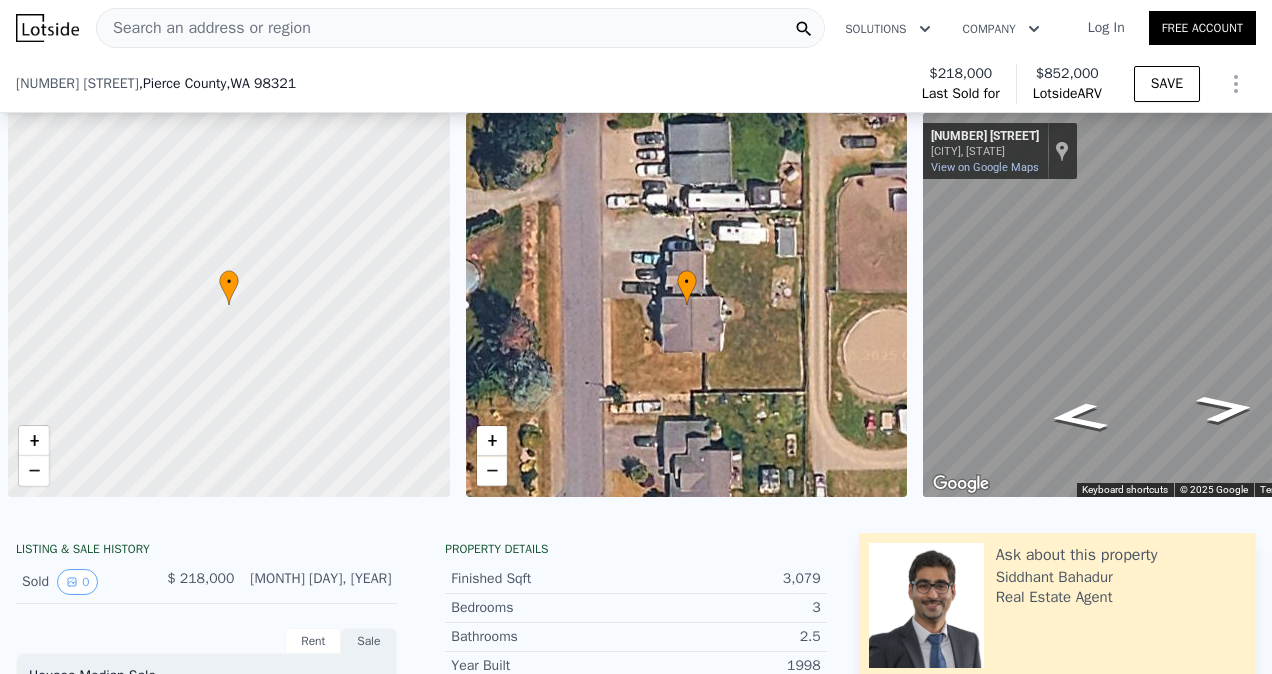 scroll, scrollTop: 0, scrollLeft: 0, axis: both 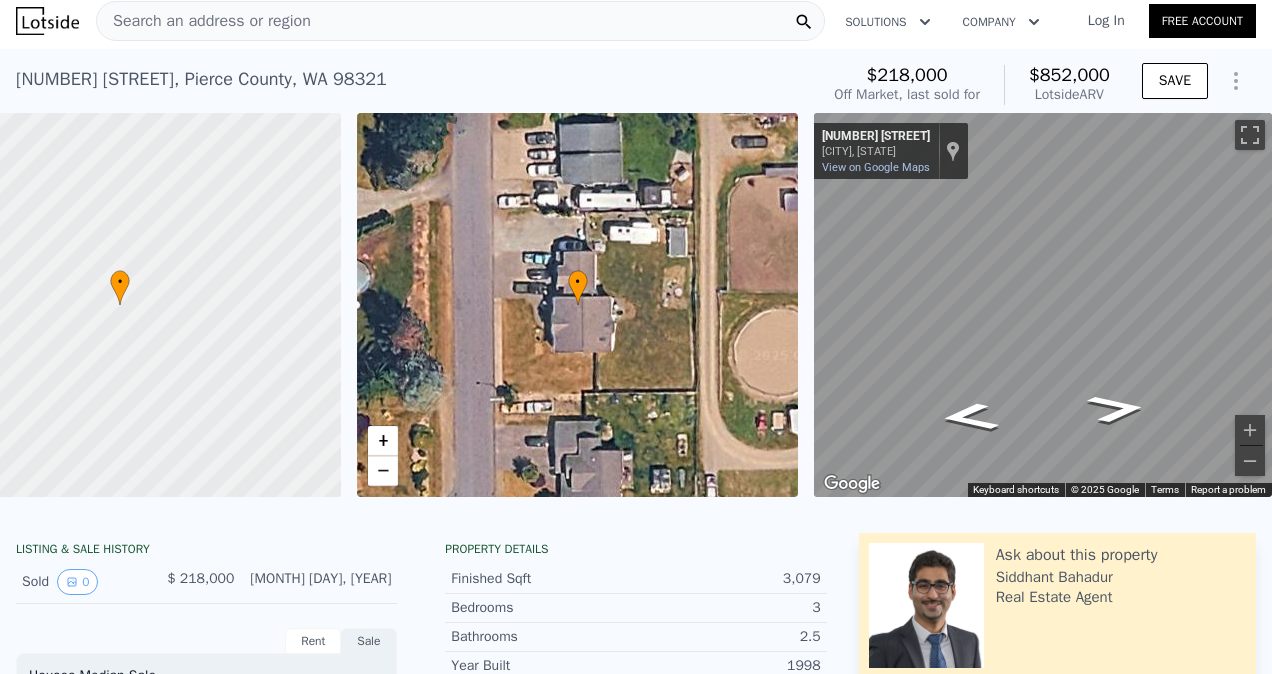 click on "Search an address or region" at bounding box center [204, 21] 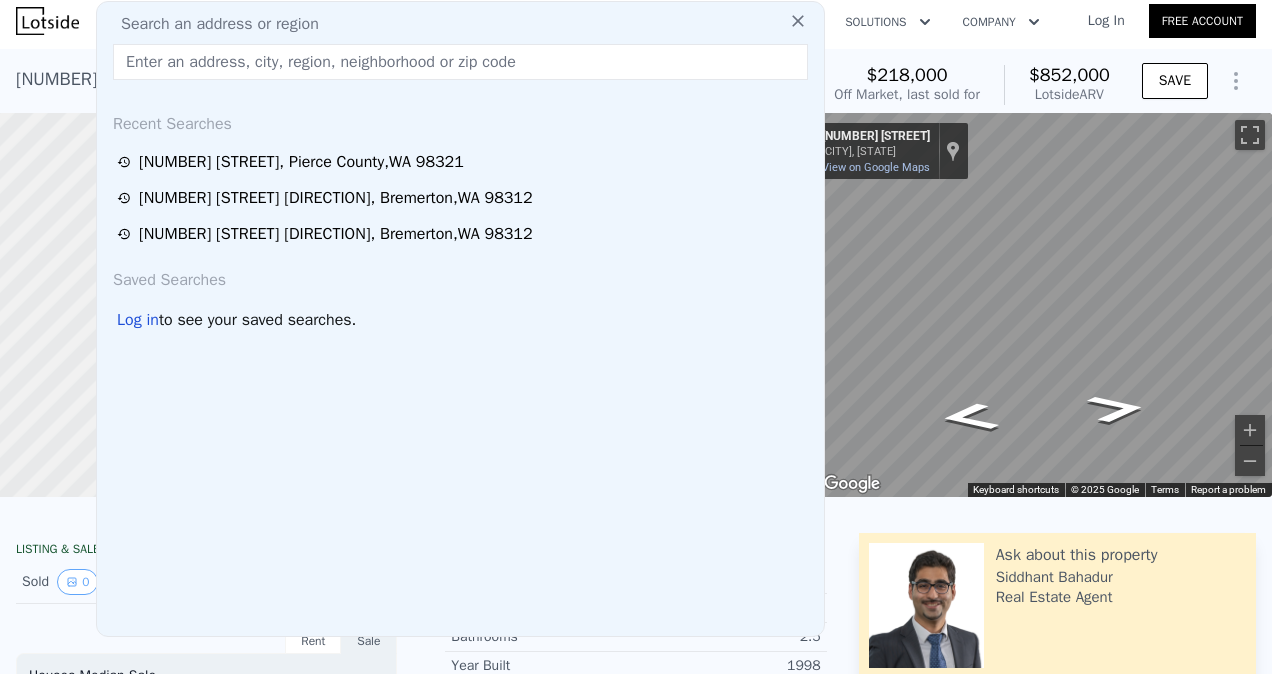 type on "[NUMBER] [STREET], [CITY], [STATE] [POSTAL_CODE]" 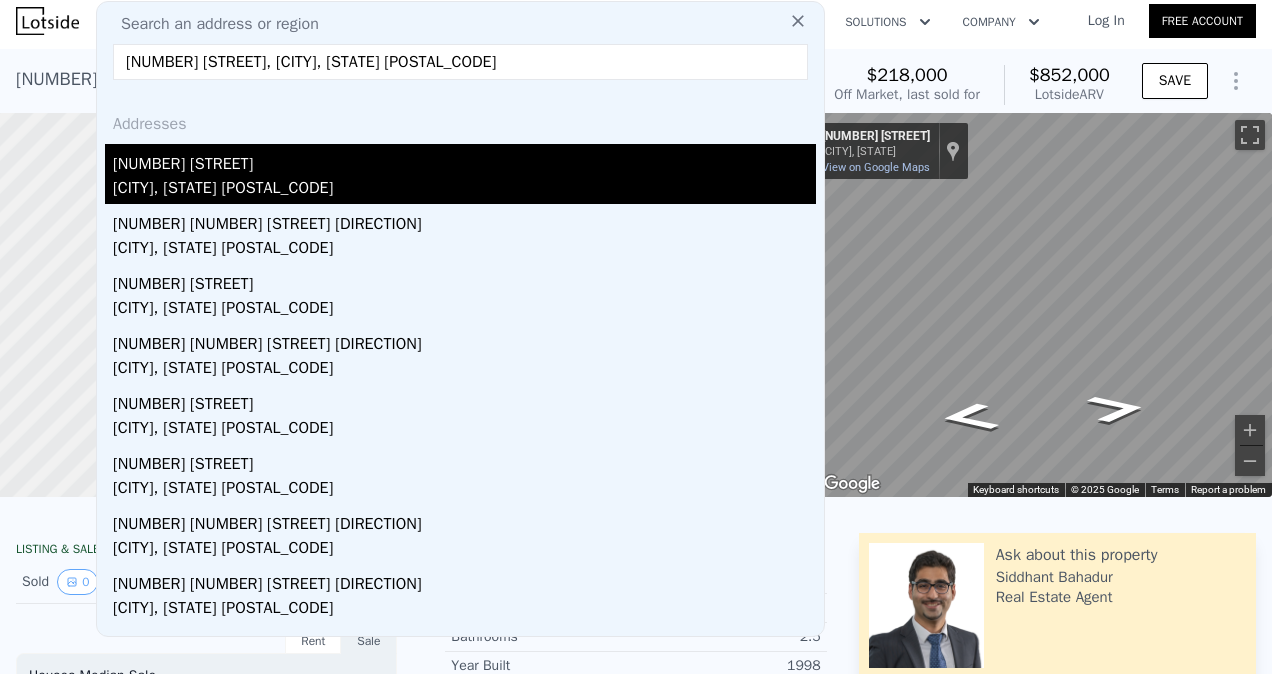 click on "[NUMBER] [STREET]" at bounding box center (464, 160) 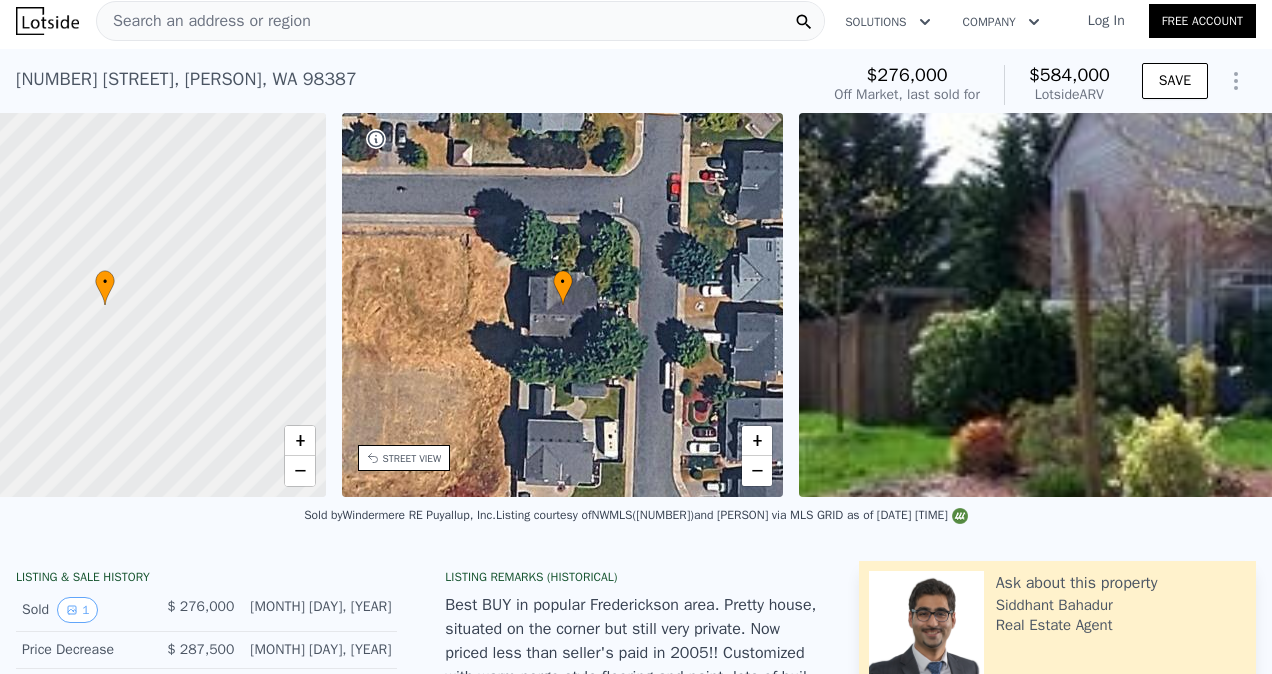 scroll, scrollTop: 0, scrollLeft: 465, axis: horizontal 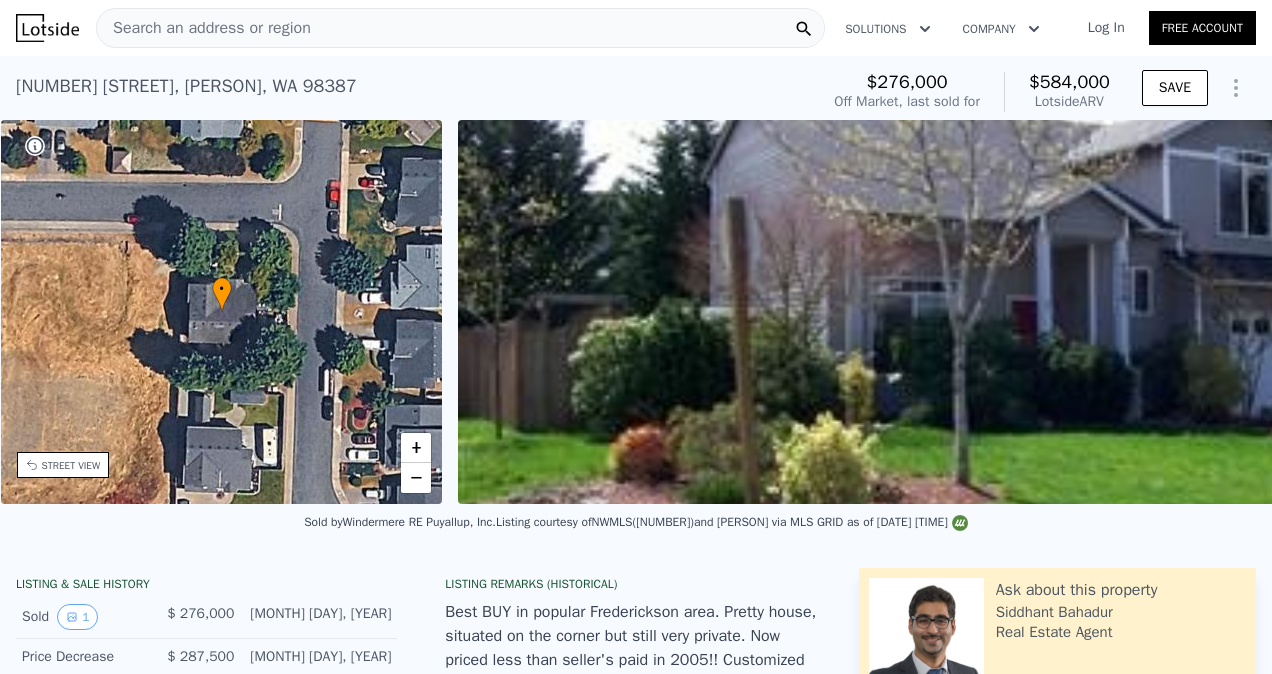 click on "Search an address or region" at bounding box center (204, 28) 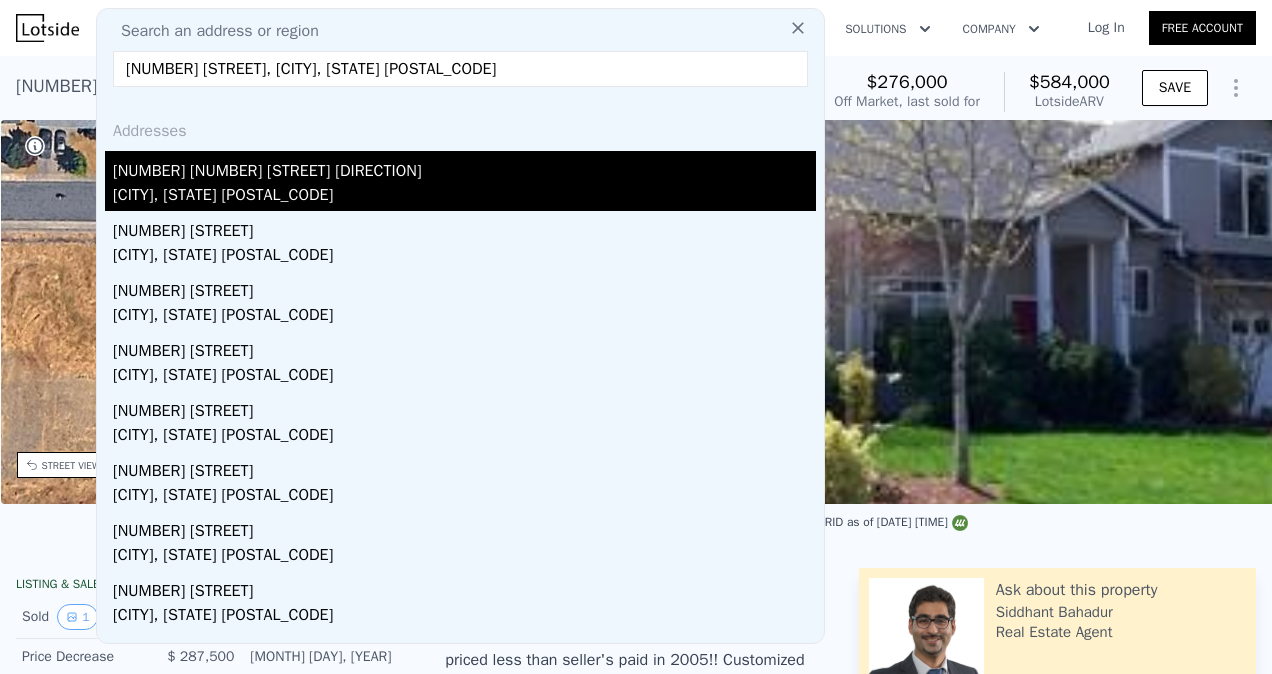 type on "[NUMBER] [STREET], [CITY], [STATE] [POSTAL_CODE]" 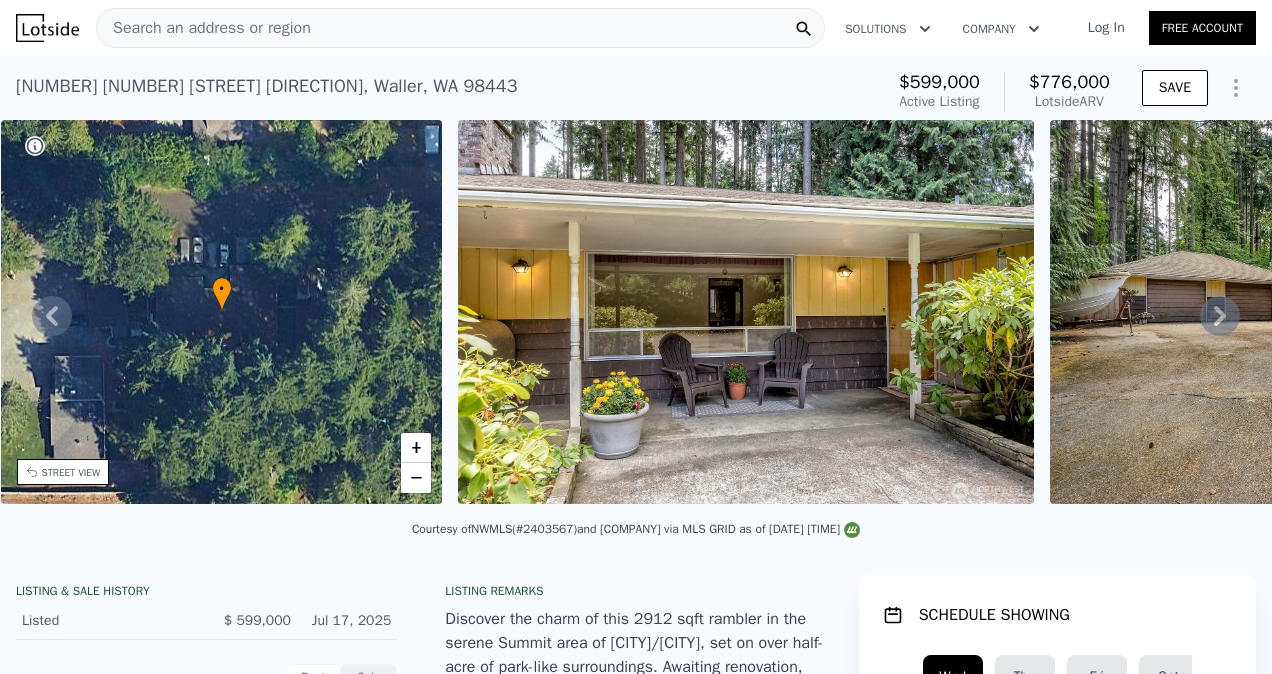 click on "Search an address or region" at bounding box center (460, 28) 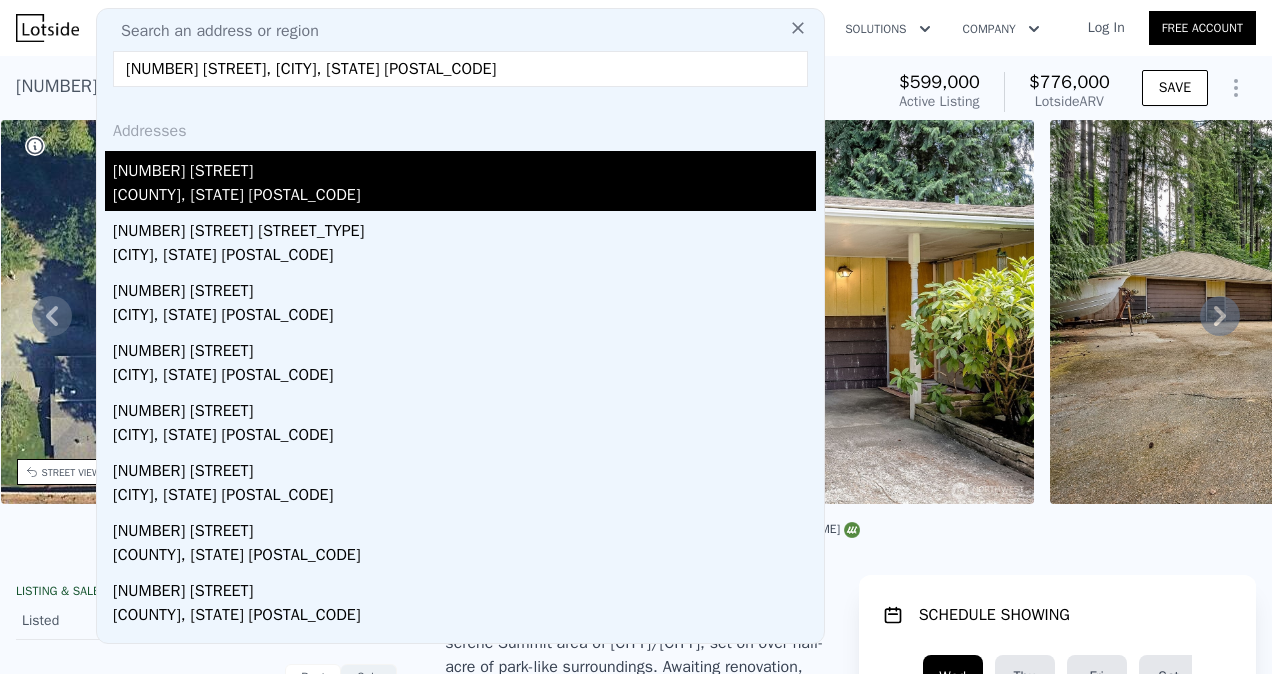 type on "[NUMBER] [STREET], [CITY], [STATE] [POSTAL_CODE]" 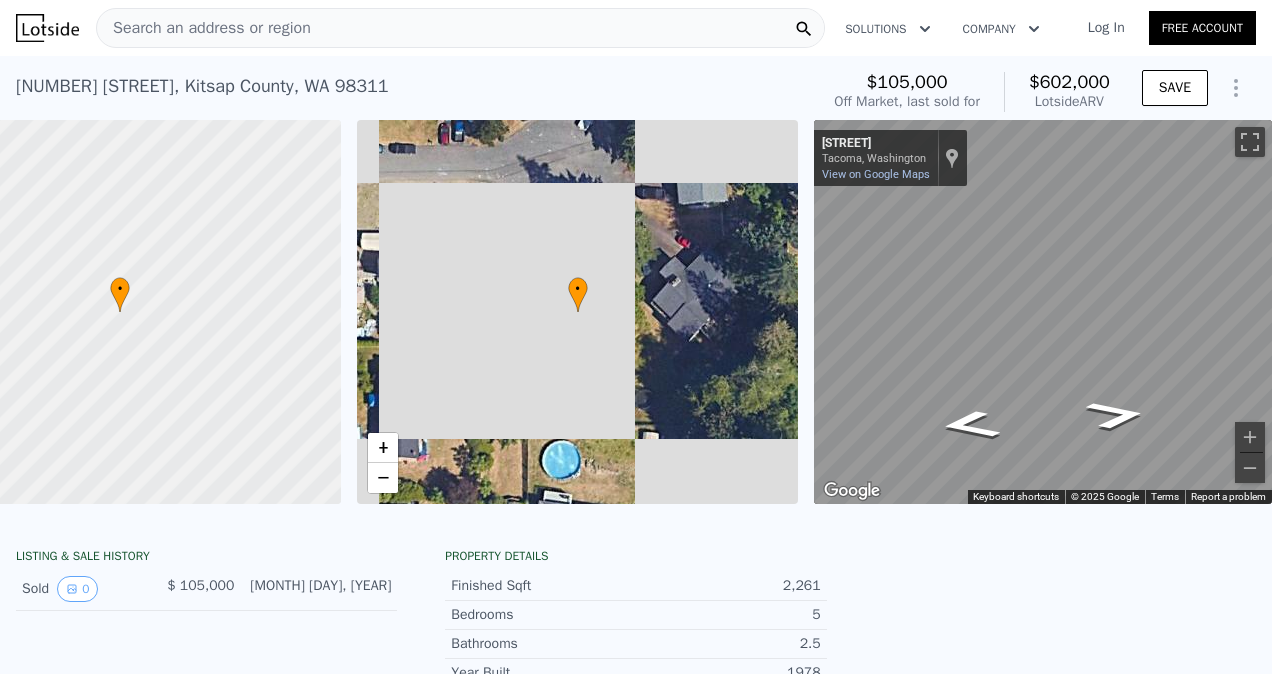 scroll, scrollTop: 0, scrollLeft: 124, axis: horizontal 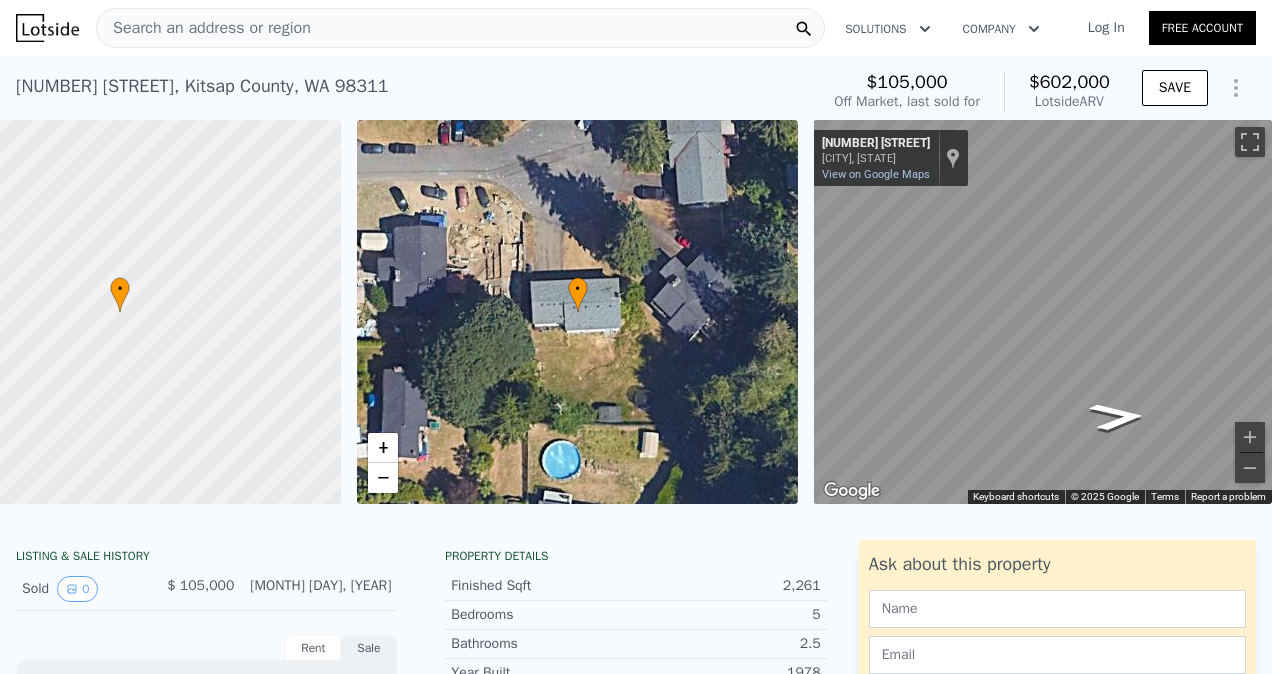 click on "Search an address or region" at bounding box center (460, 28) 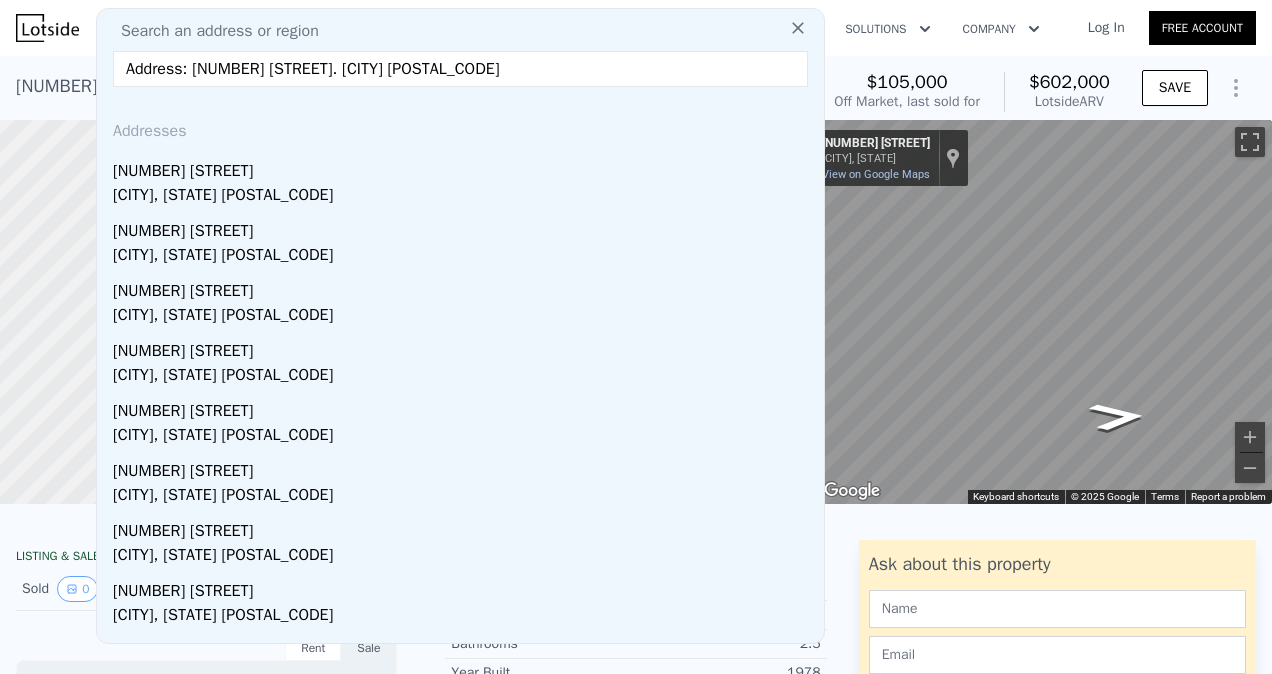click on "Address: [NUMBER] [STREET]. [CITY] [POSTAL_CODE]" at bounding box center (460, 69) 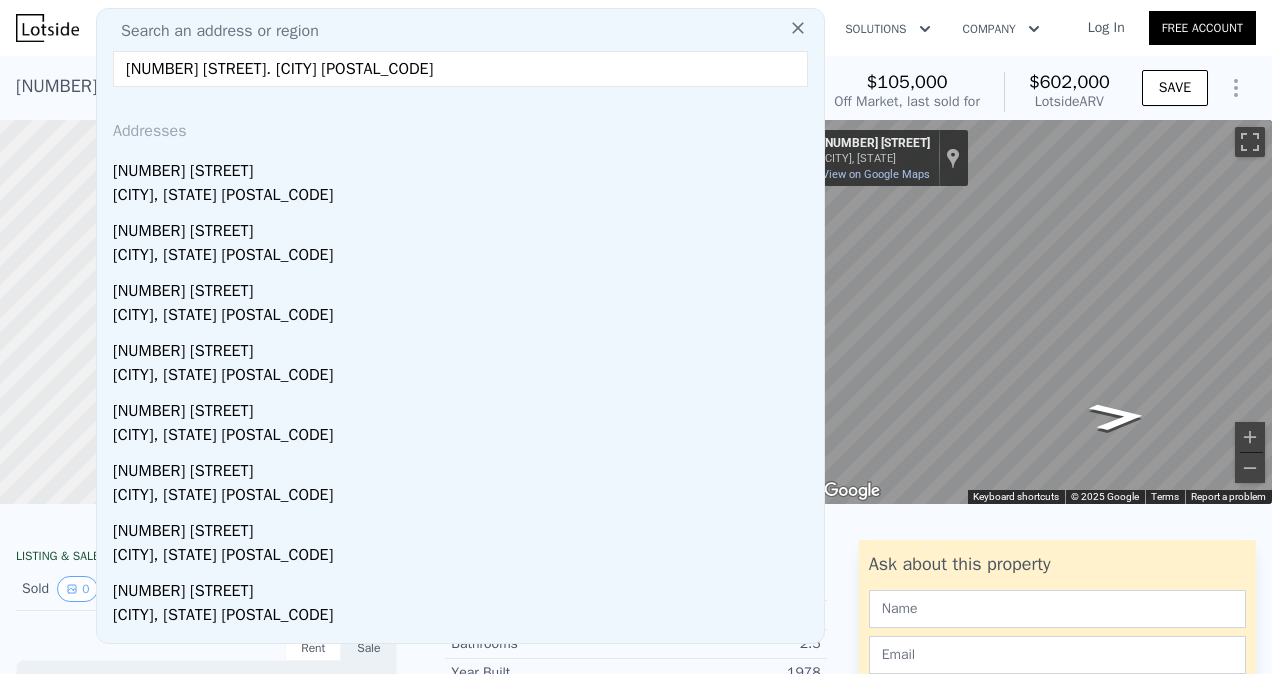 click on "[NUMBER] [STREET]. [CITY] [POSTAL_CODE]" at bounding box center (460, 69) 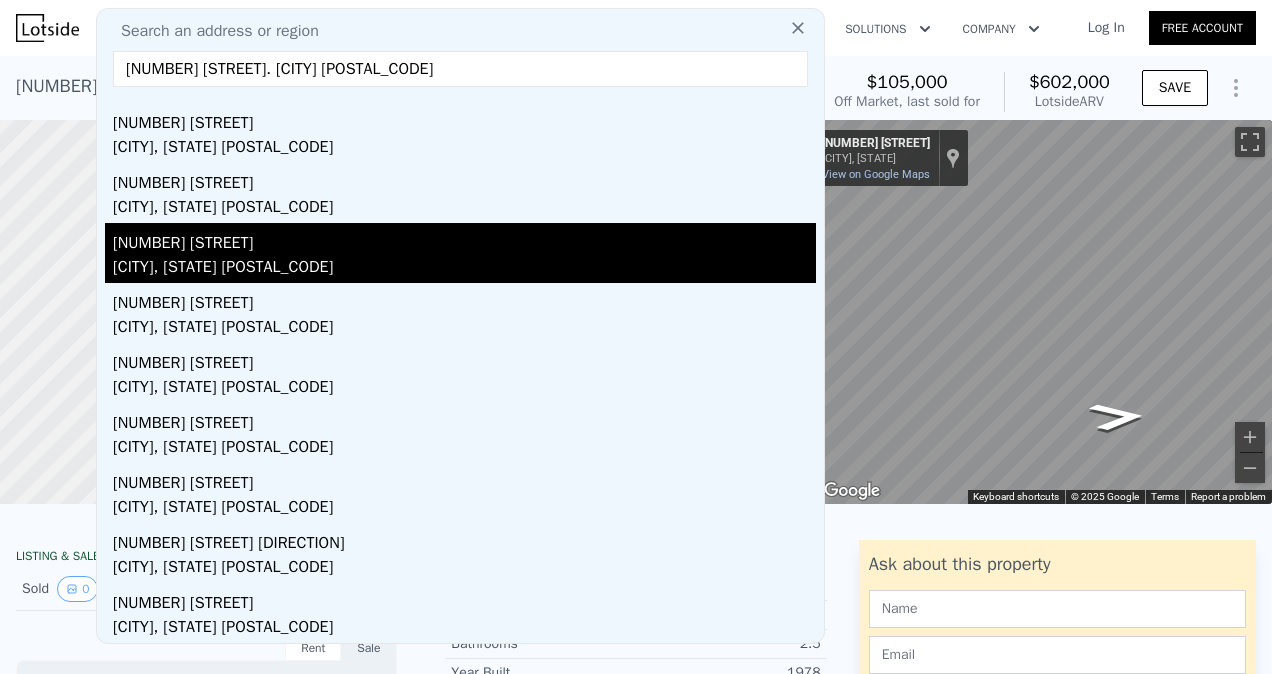 scroll, scrollTop: 0, scrollLeft: 0, axis: both 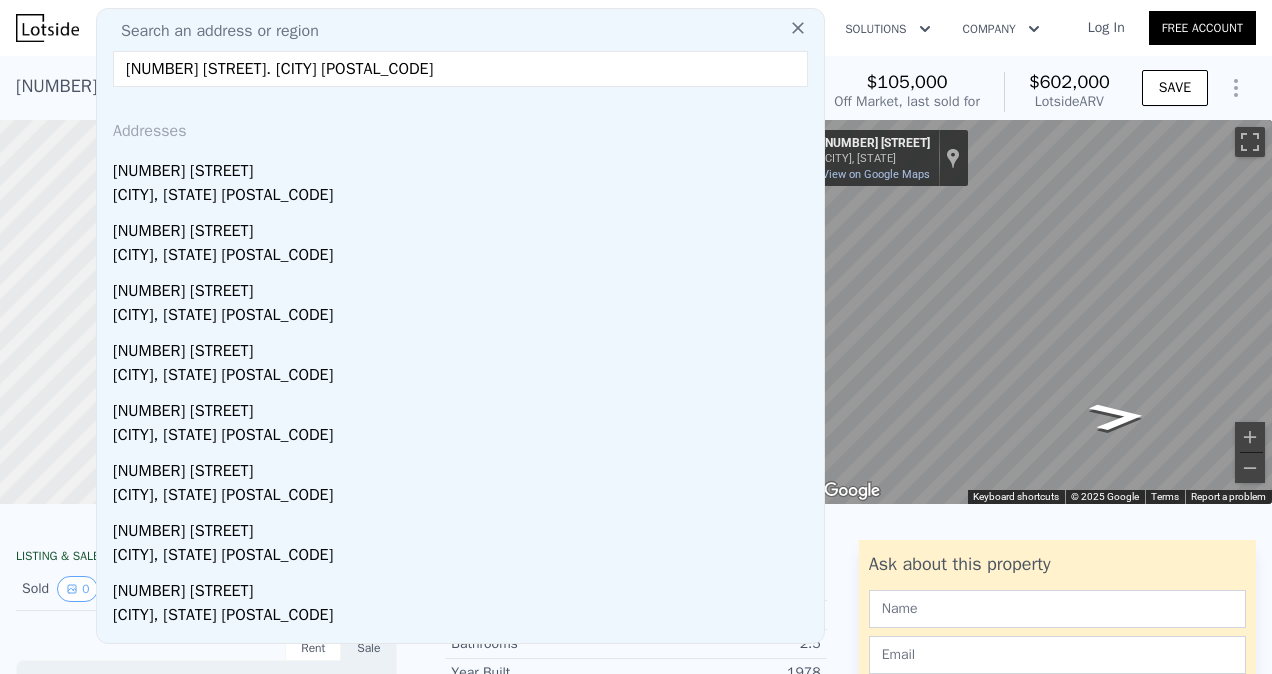 click on "[NUMBER] [STREET]. [CITY] [POSTAL_CODE]" at bounding box center [460, 69] 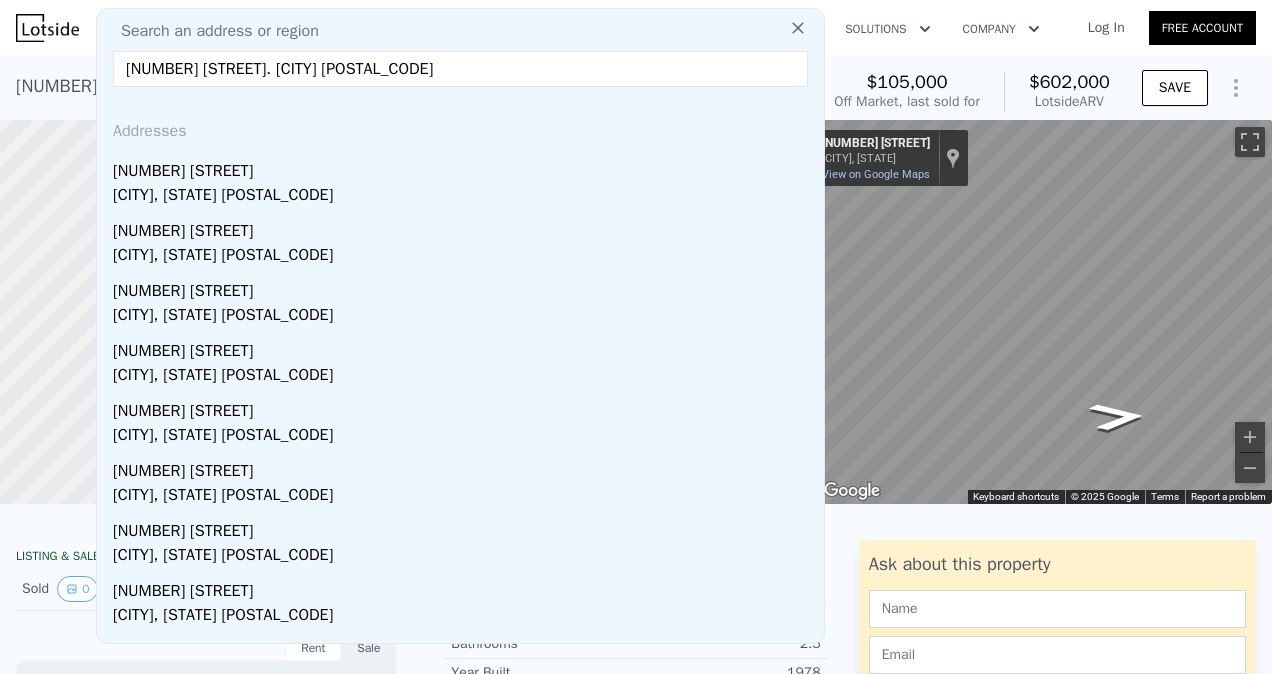 click on "[NUMBER] [STREET]. [CITY] [POSTAL_CODE]" at bounding box center (460, 69) 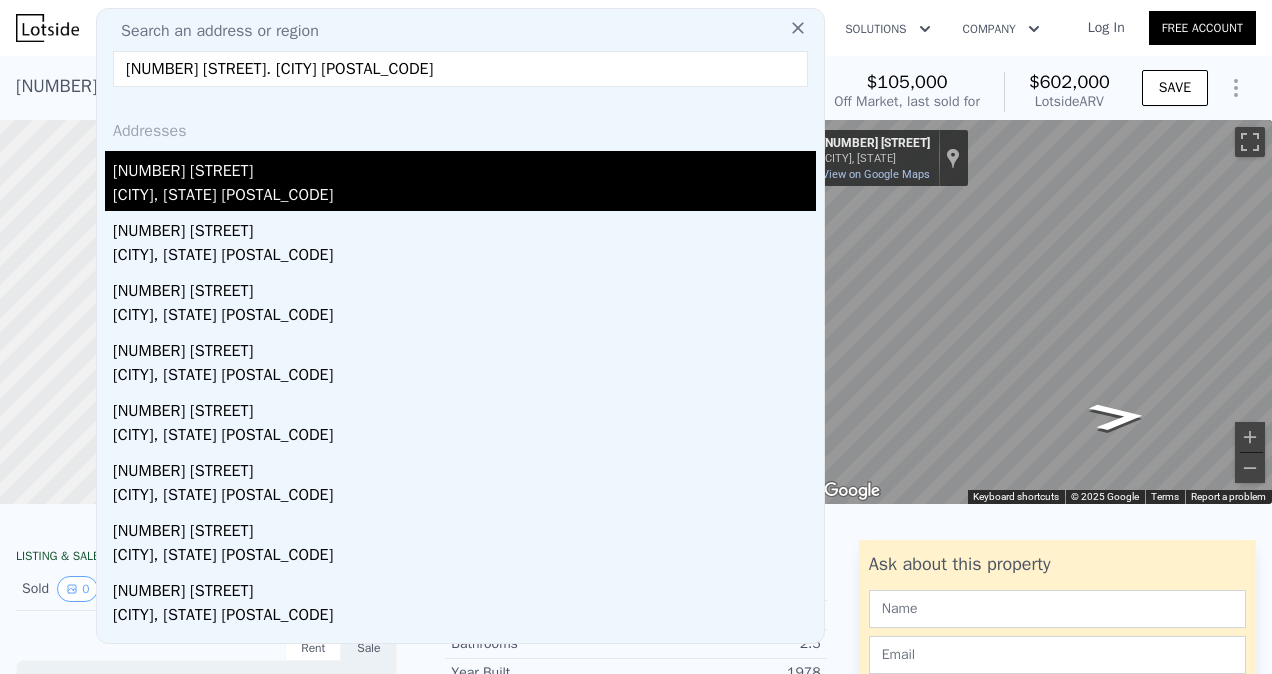type on "[NUMBER] [STREET]. [CITY] [POSTAL_CODE]" 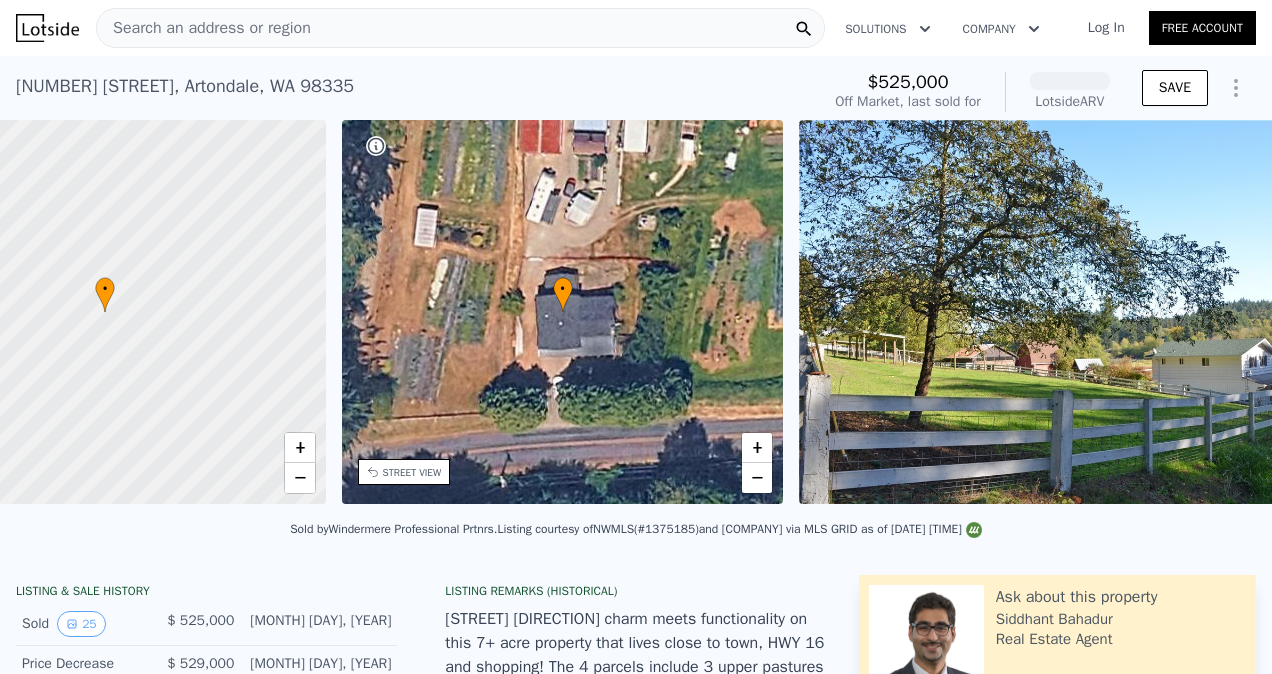 scroll, scrollTop: 0, scrollLeft: 465, axis: horizontal 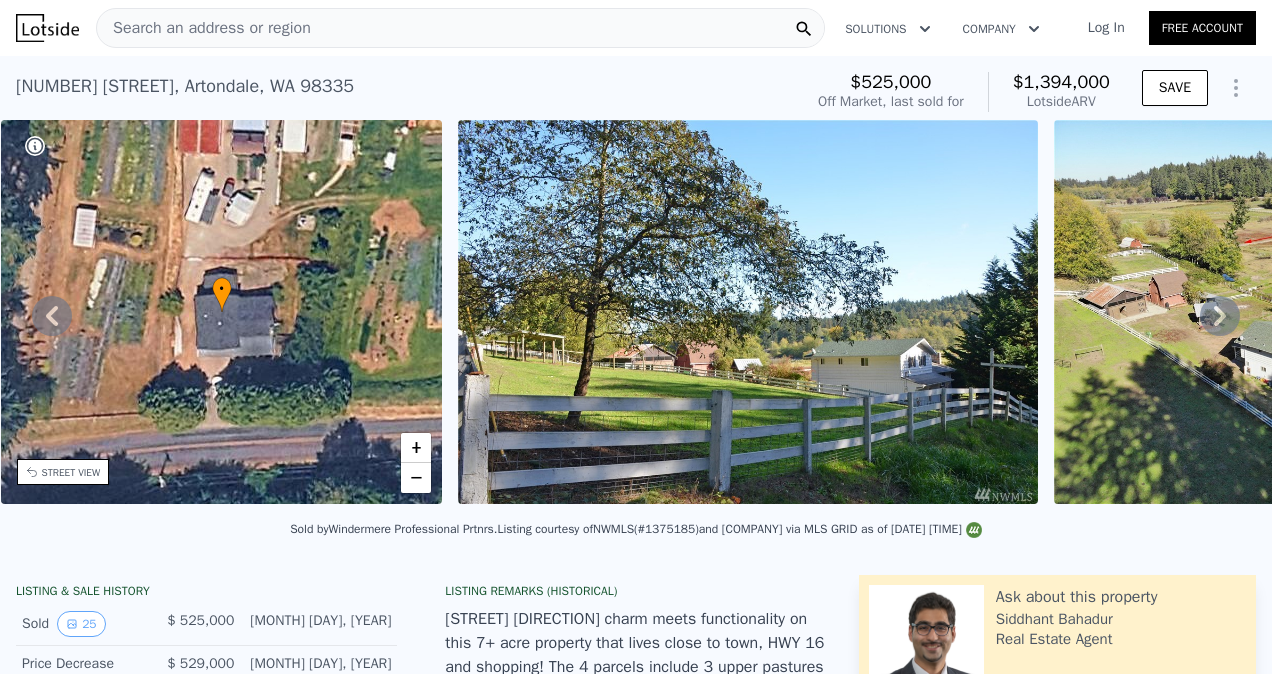 click on "Search an address or region" at bounding box center [460, 28] 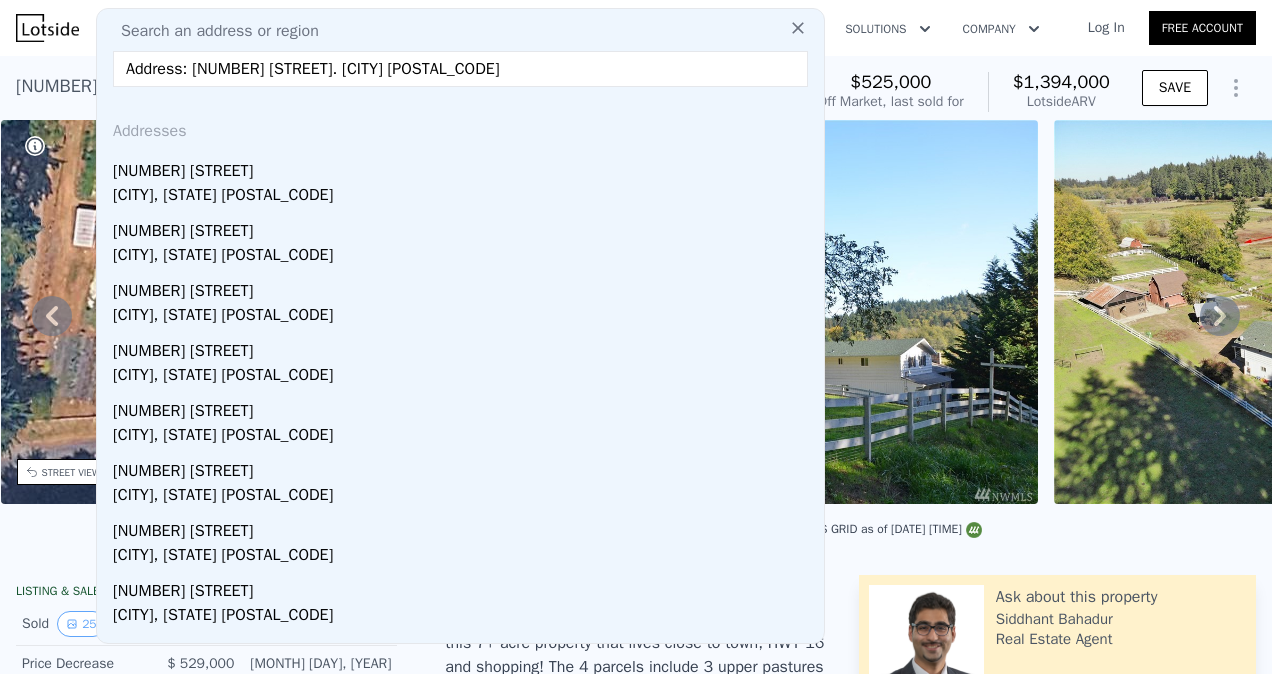 click on "Address: [NUMBER] [STREET]. [CITY] [POSTAL_CODE]" at bounding box center (460, 69) 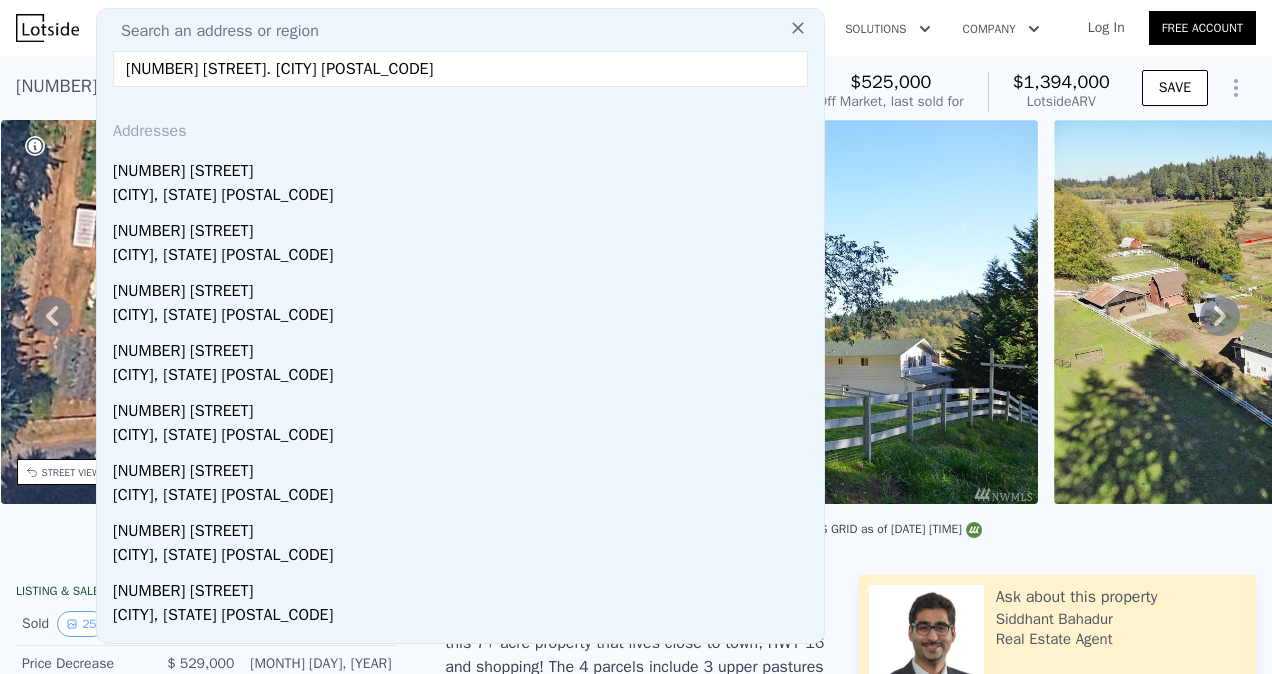 click on "[NUMBER] [STREET]. [CITY] [POSTAL_CODE]" at bounding box center (460, 69) 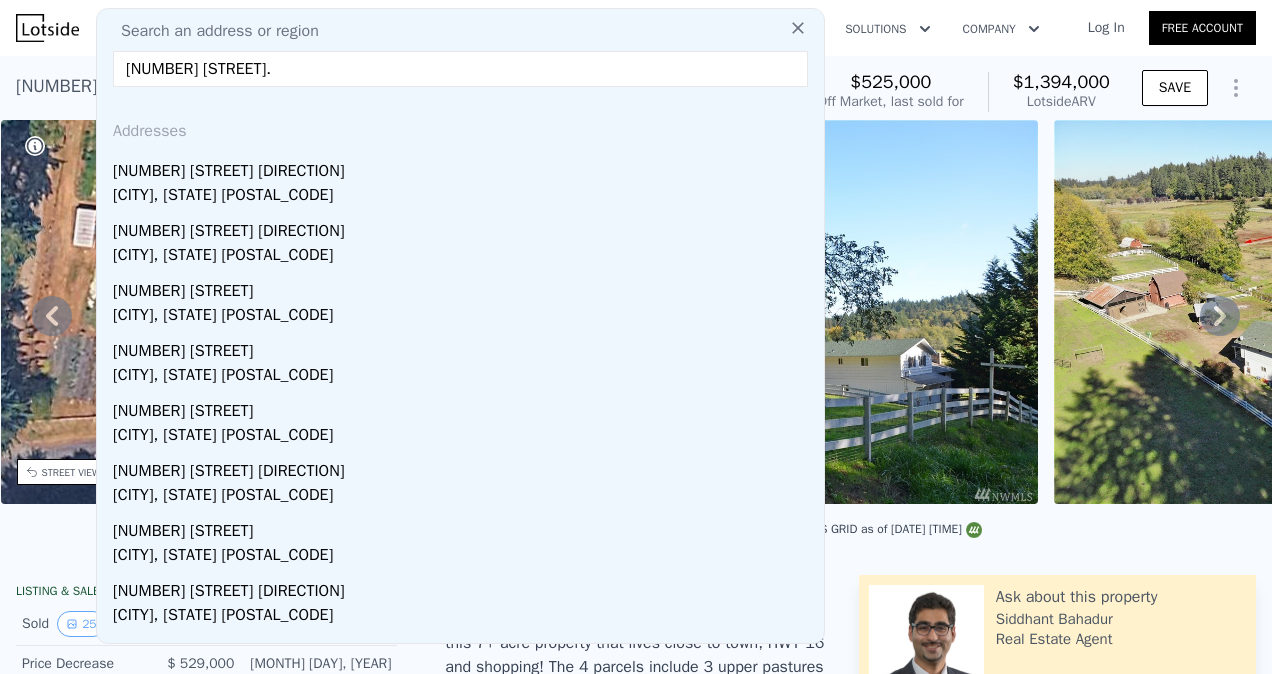 click on "[NUMBER] [STREET]." at bounding box center (460, 69) 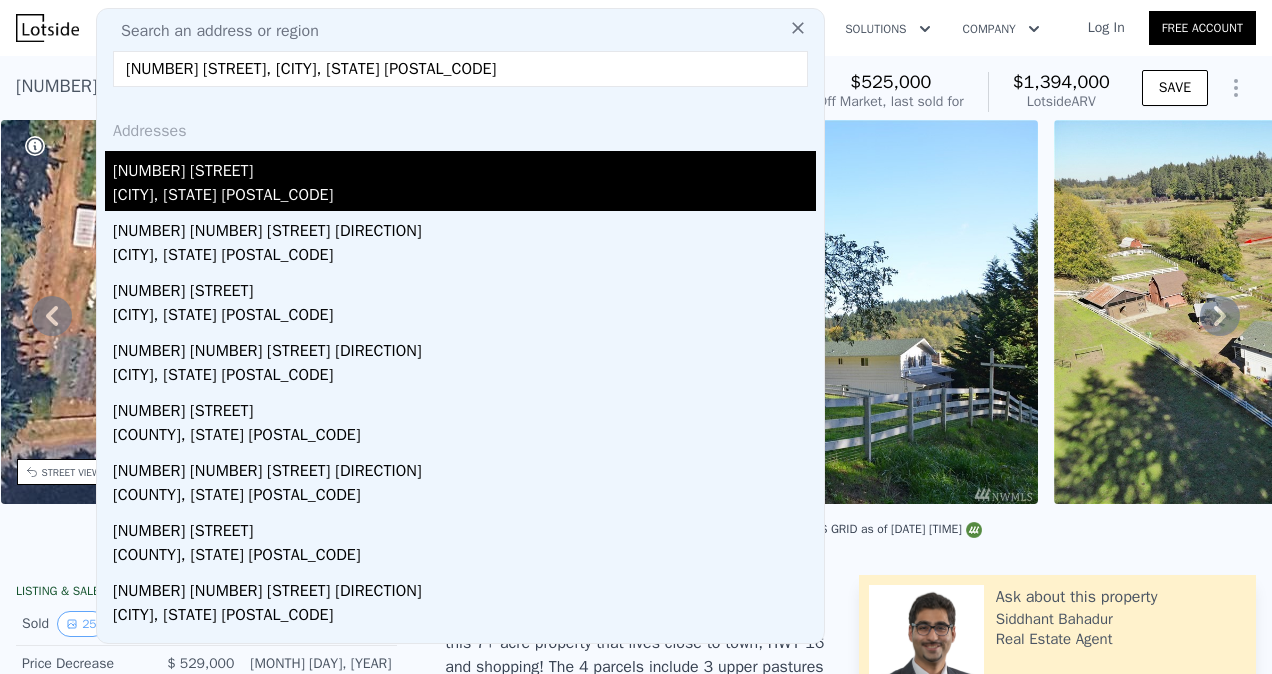 click on "[NUMBER] [STREET]" at bounding box center [464, 167] 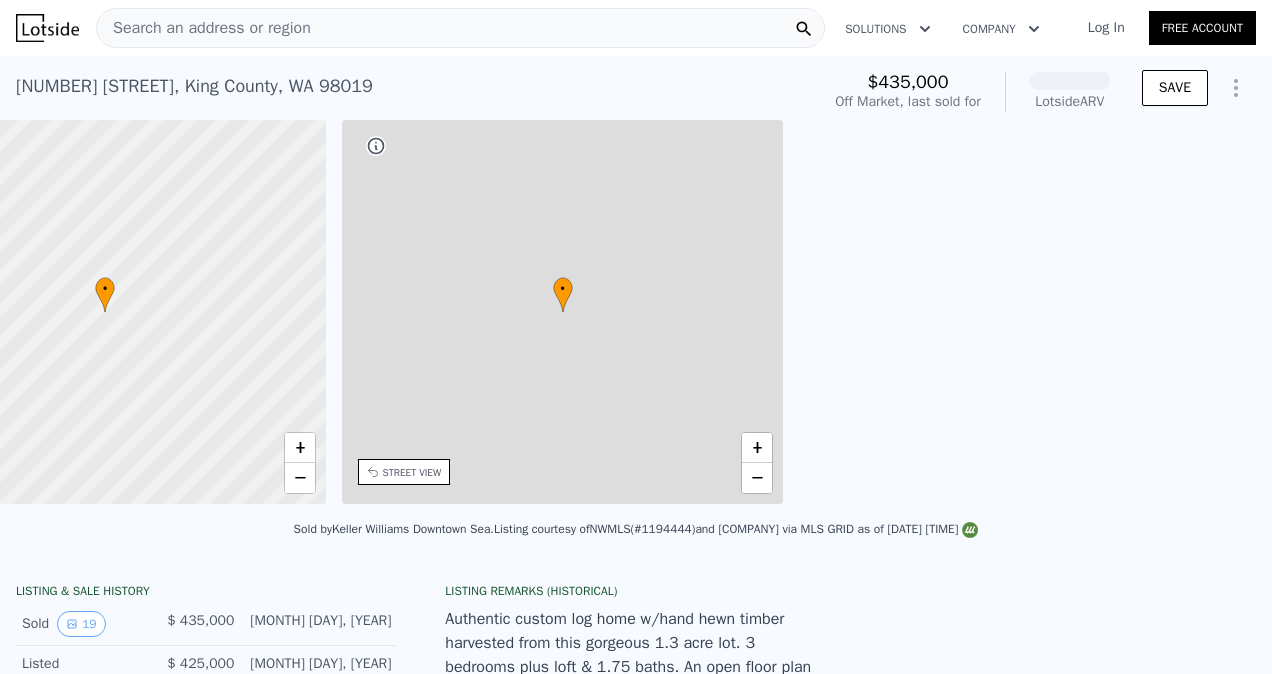 scroll, scrollTop: 0, scrollLeft: 465, axis: horizontal 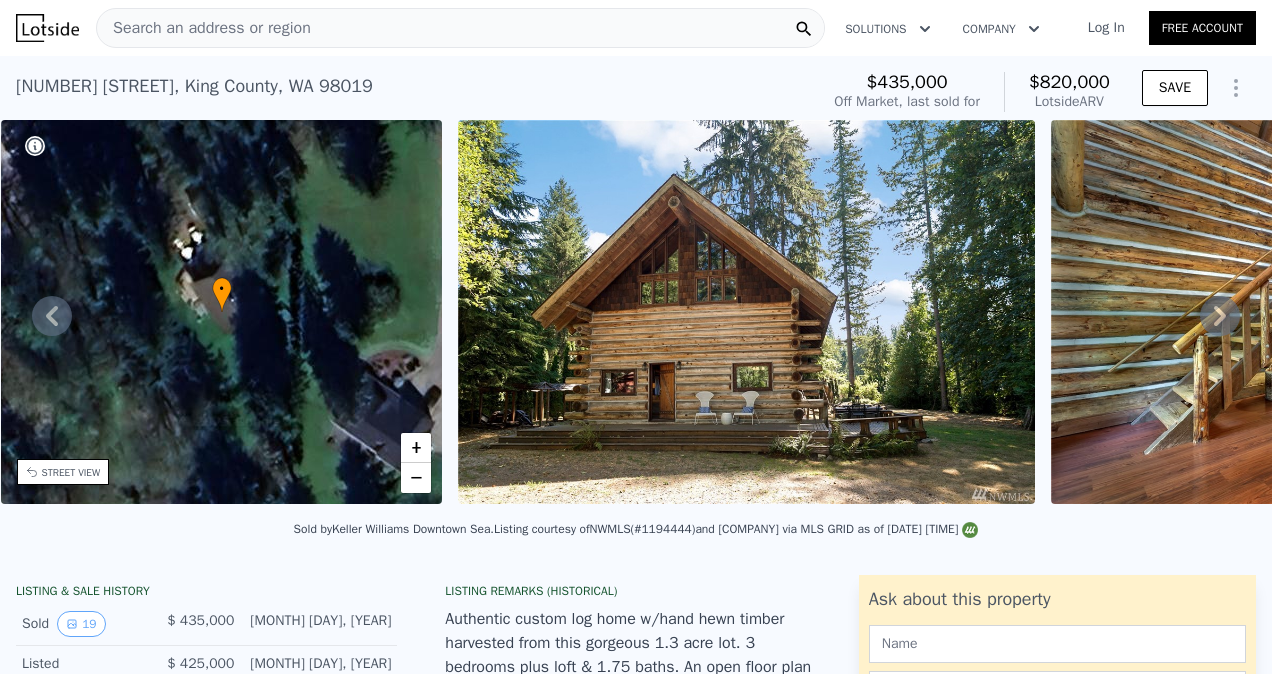 click on "Search an address or region" at bounding box center [460, 28] 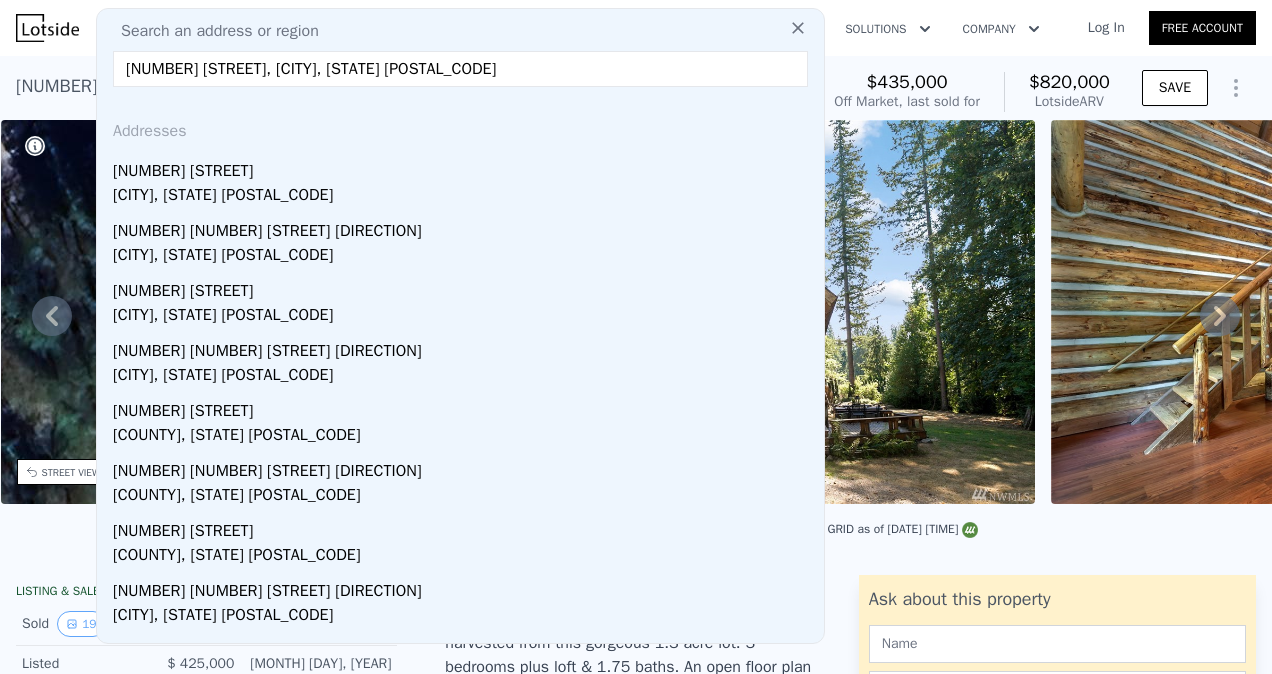 click on "Search an address or region [STREET], [CITY], [STATE] [POSTAL_CODE] Addresses [NUMBER] [STREET] [CITY], [STATE] [POSTAL_CODE] [NUMBER] [STREET] [CITY], [STATE] [POSTAL_CODE] [NUMBER] [STREET] [CITY], [STATE] [POSTAL_CODE] [NUMBER] [STREET] [CITY], [STATE] [POSTAL_CODE] [NUMBER] [STREET] [COUNTY], [STATE] [POSTAL_CODE] [NUMBER] [STREET] [COUNTY], [STATE] [POSTAL_CODE] [NUMBER] [STREET] [COUNTY], [STATE] [POSTAL_CODE] [NUMBER] [STREET] [CITY], [STATE] [POSTAL_CODE] [NUMBER] [STREET] [CITY], [STATE] [POSTAL_CODE] [NUMBER] [STREET] [CITY], [STATE] [POSTAL_CODE]" at bounding box center (460, 326) 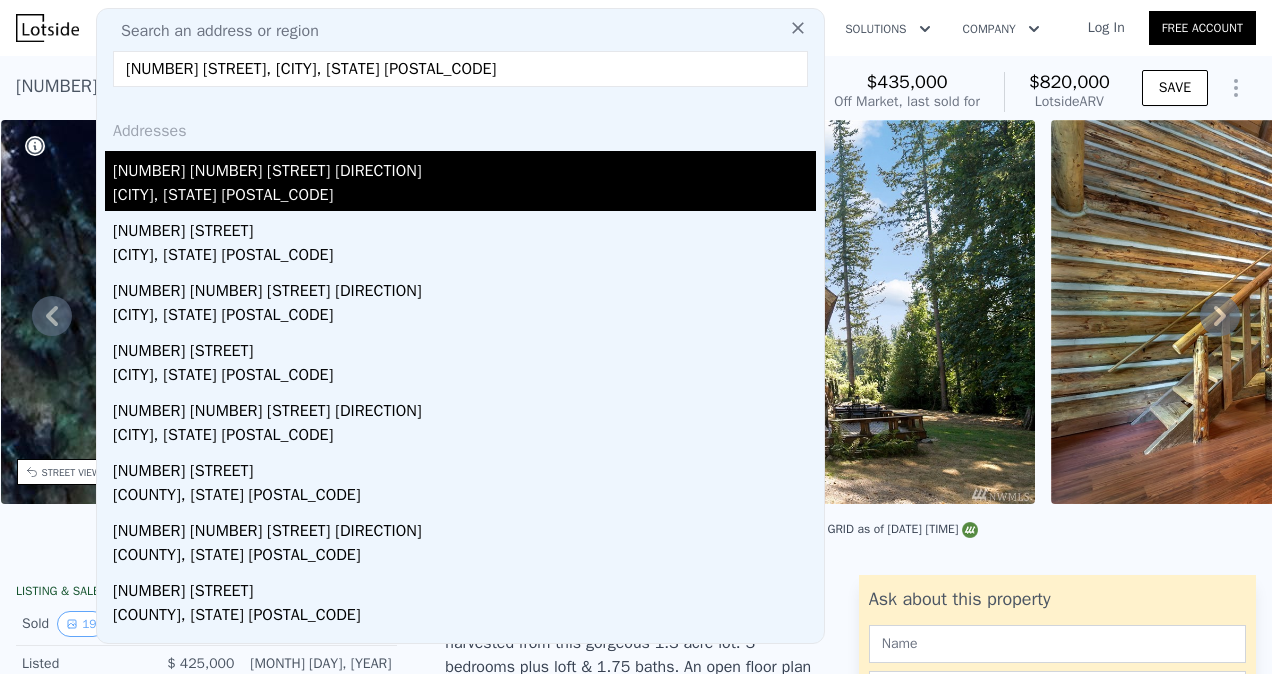 type on "[NUMBER] [STREET], [CITY], [STATE] [POSTAL_CODE]" 